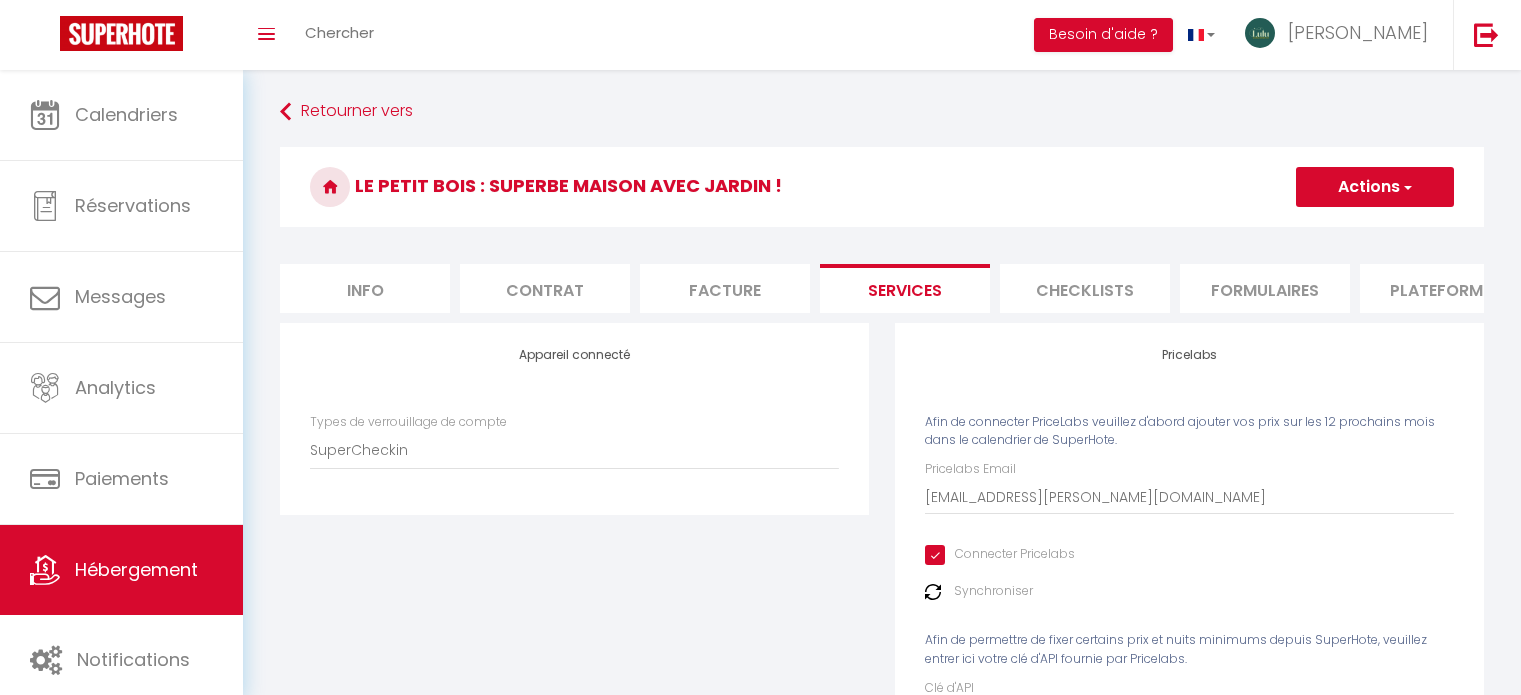 select on "SuperCheckin" 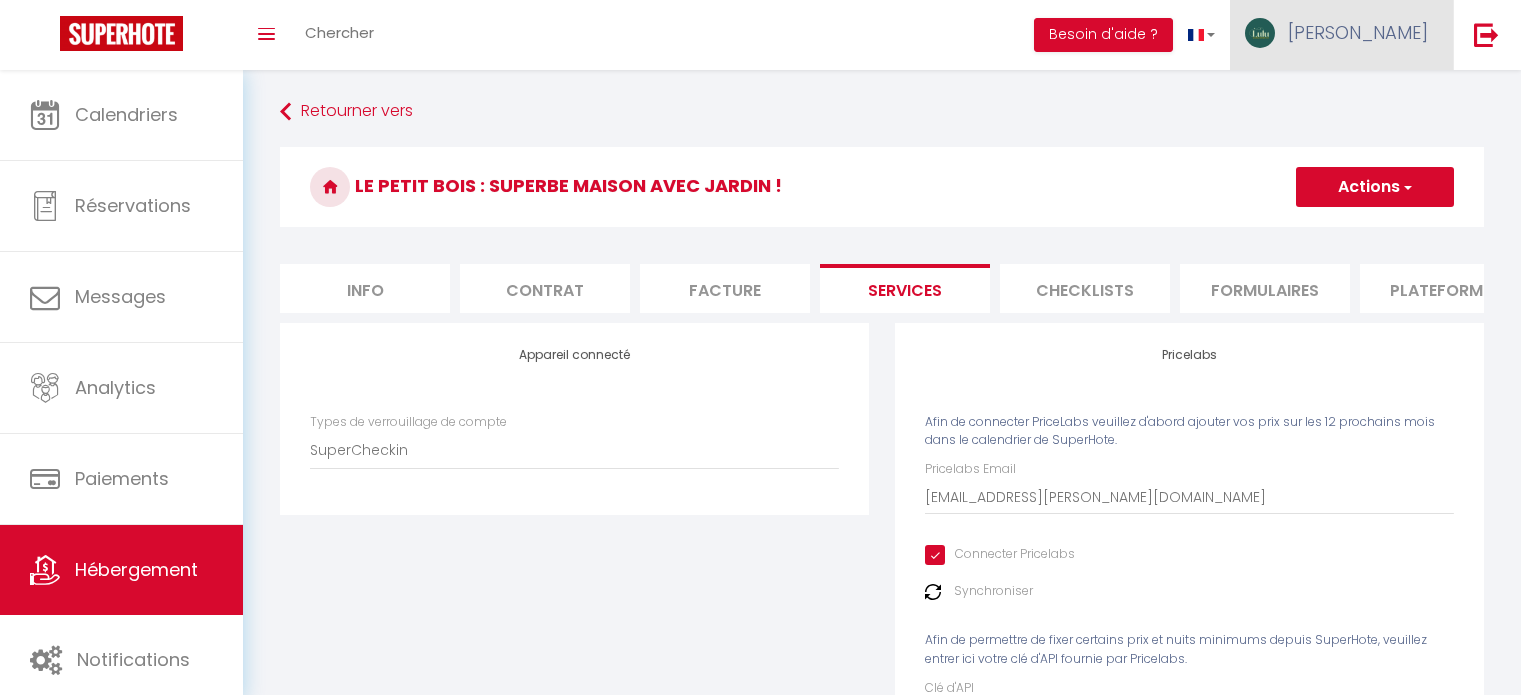 scroll, scrollTop: 0, scrollLeft: 0, axis: both 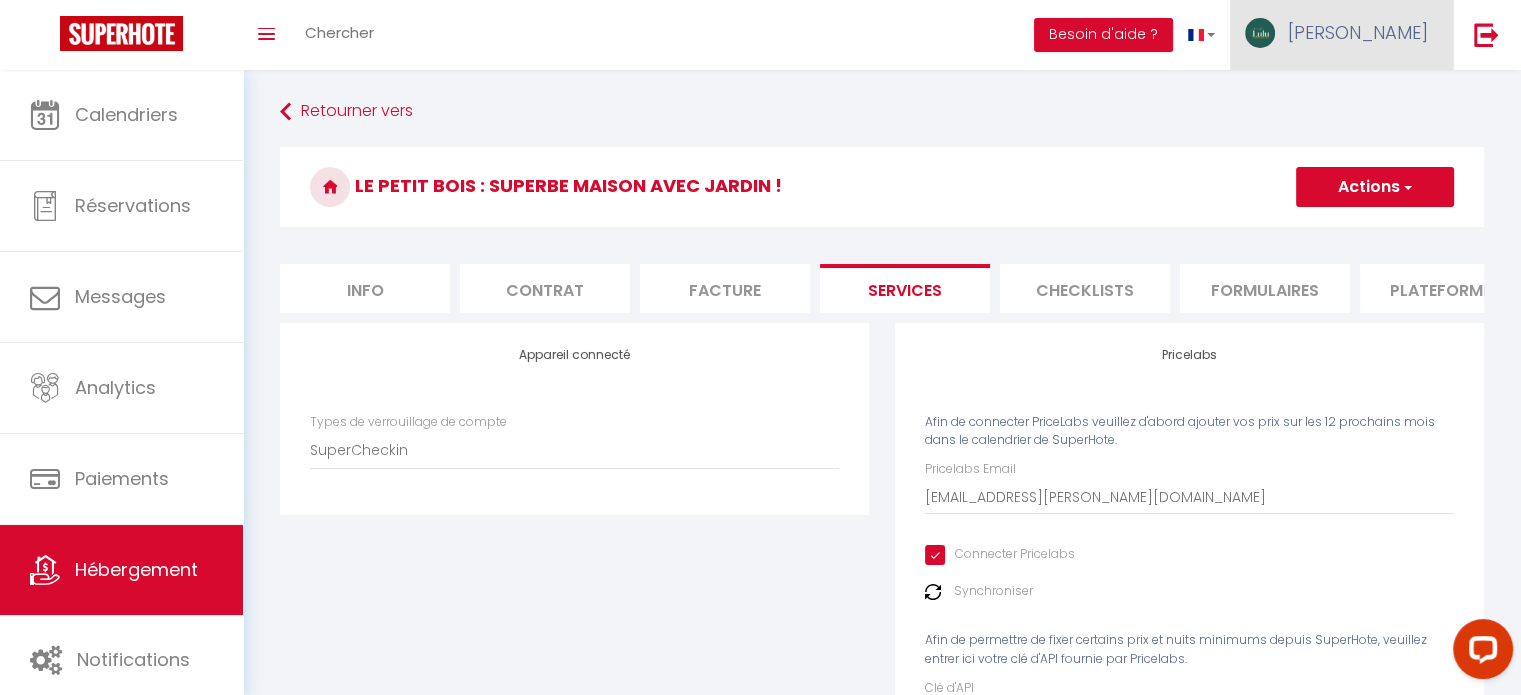 click on "[PERSON_NAME]" at bounding box center [1341, 35] 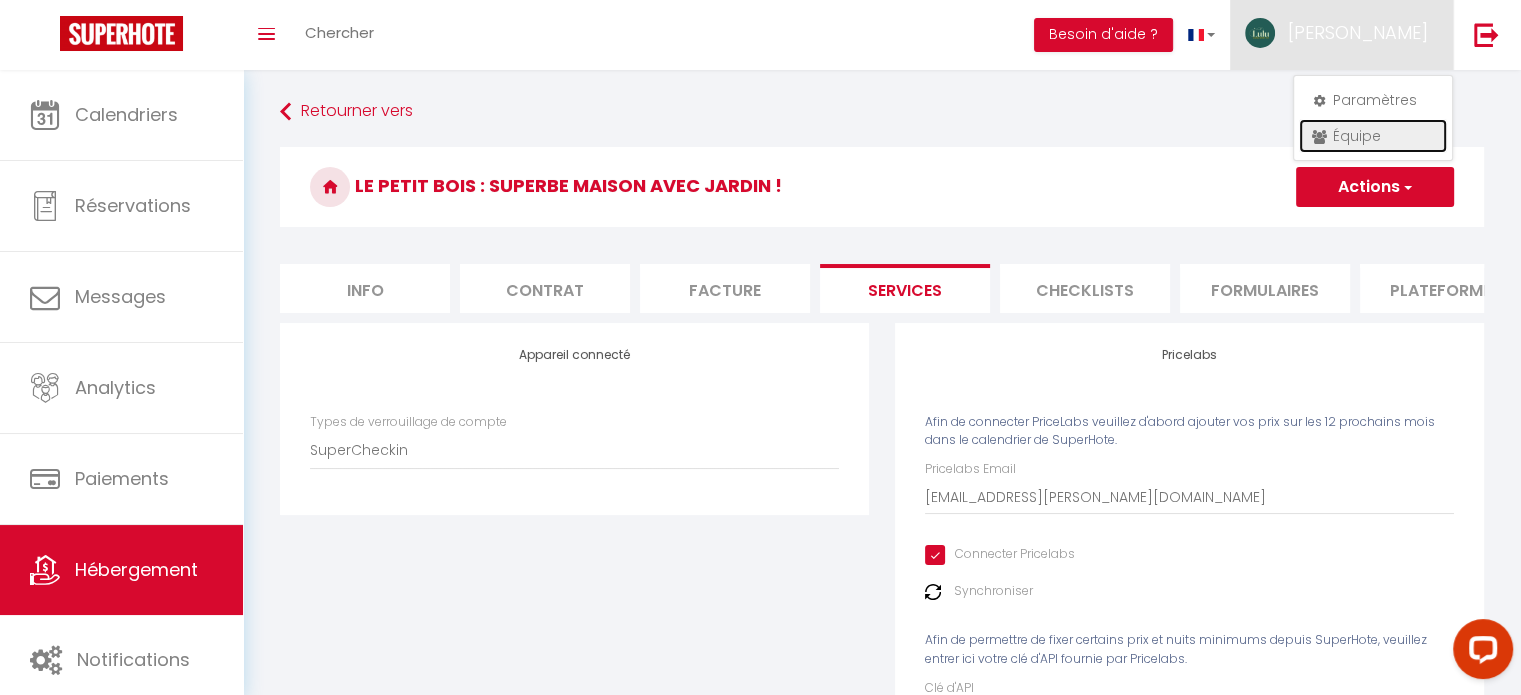 click on "Équipe" at bounding box center [1373, 136] 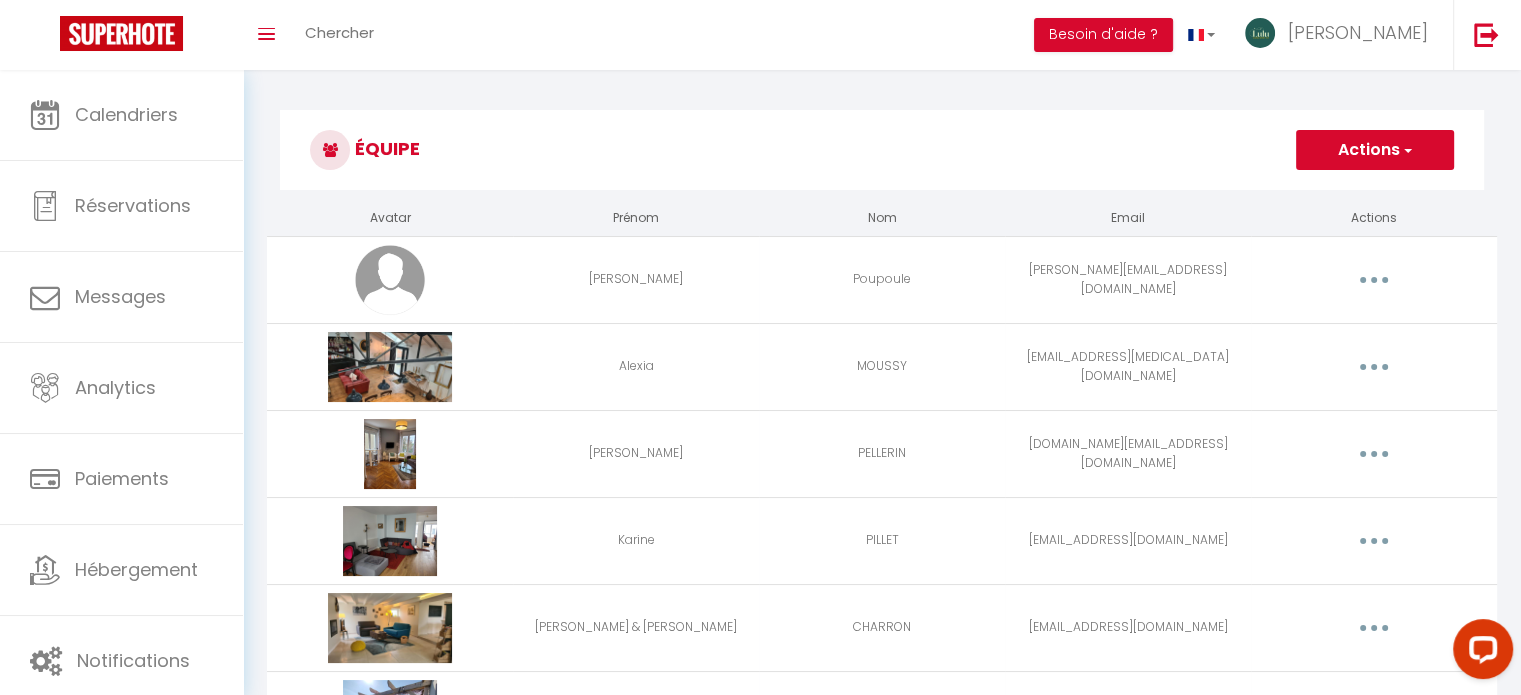 scroll, scrollTop: 0, scrollLeft: 0, axis: both 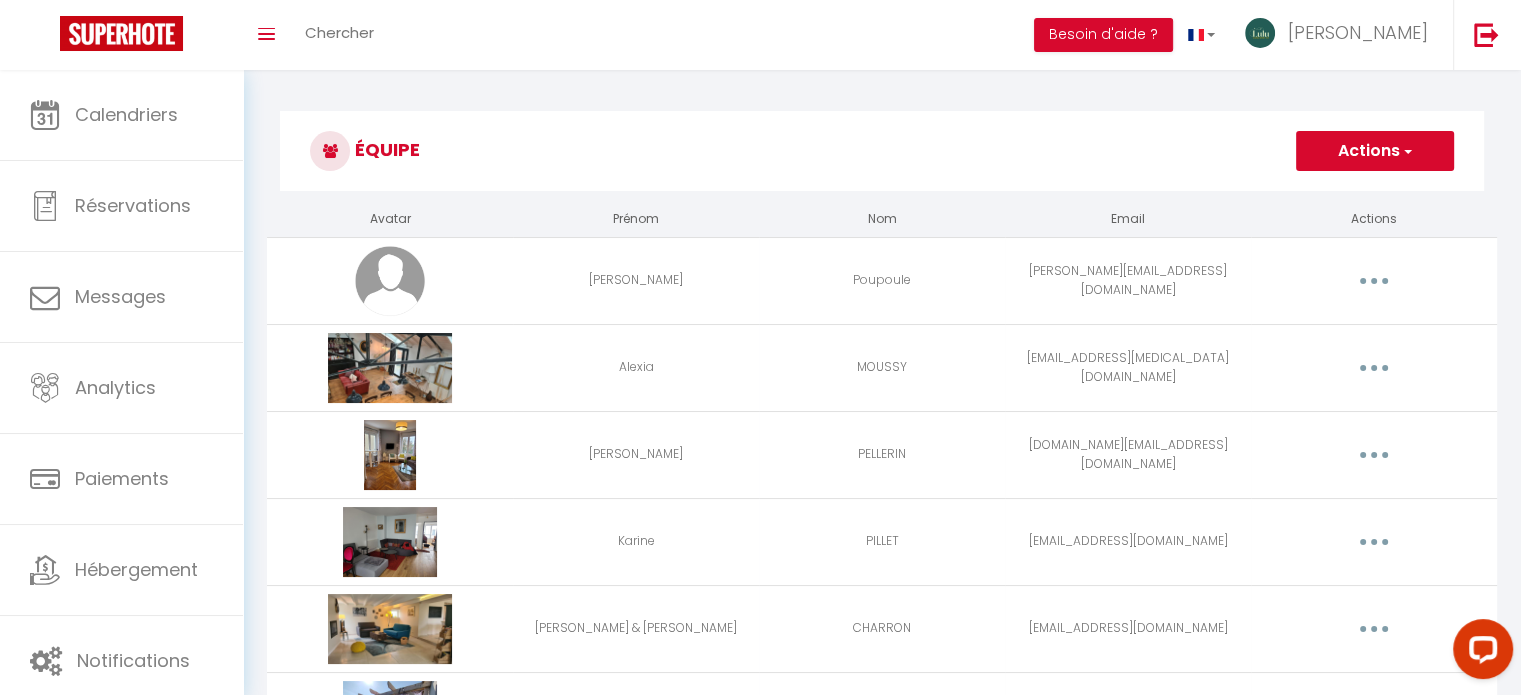 click on "Actions" at bounding box center [1375, 151] 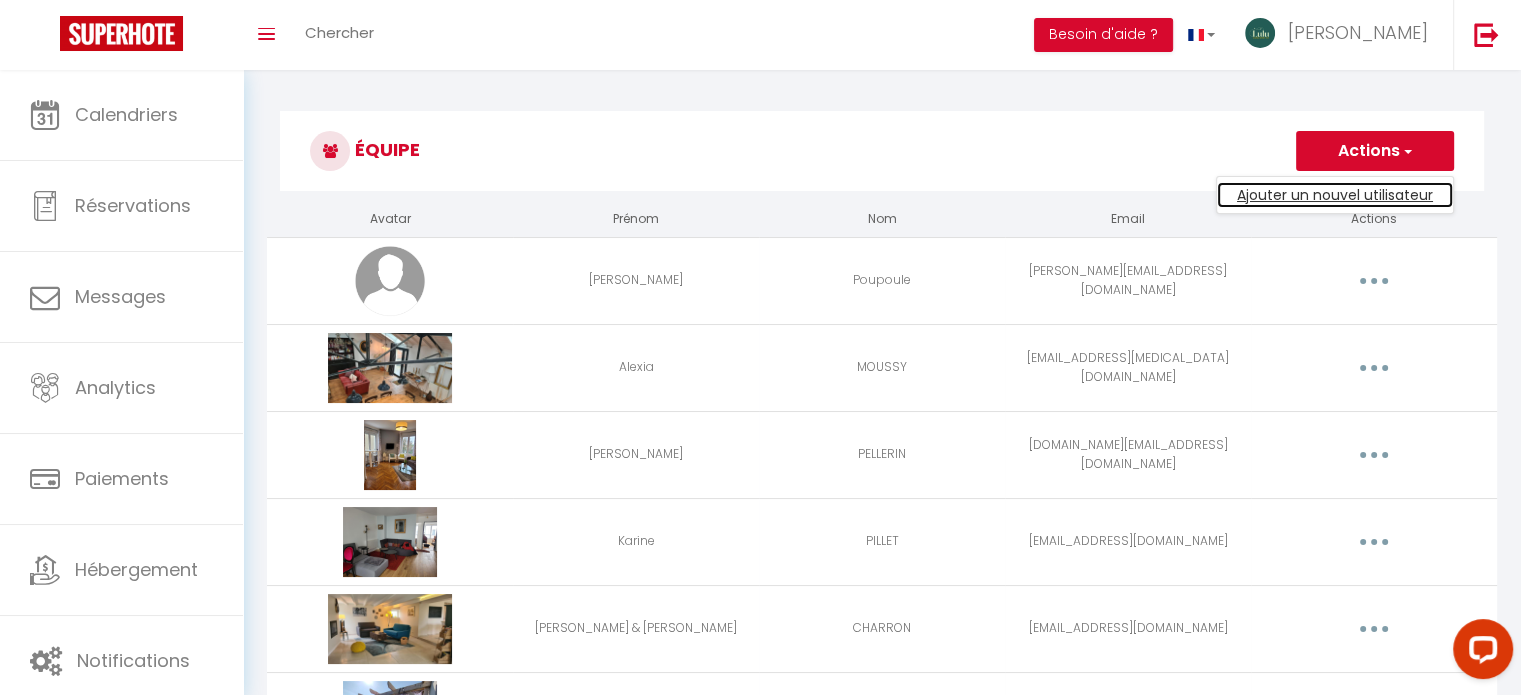 click on "Ajouter un nouvel utilisateur" at bounding box center (1335, 195) 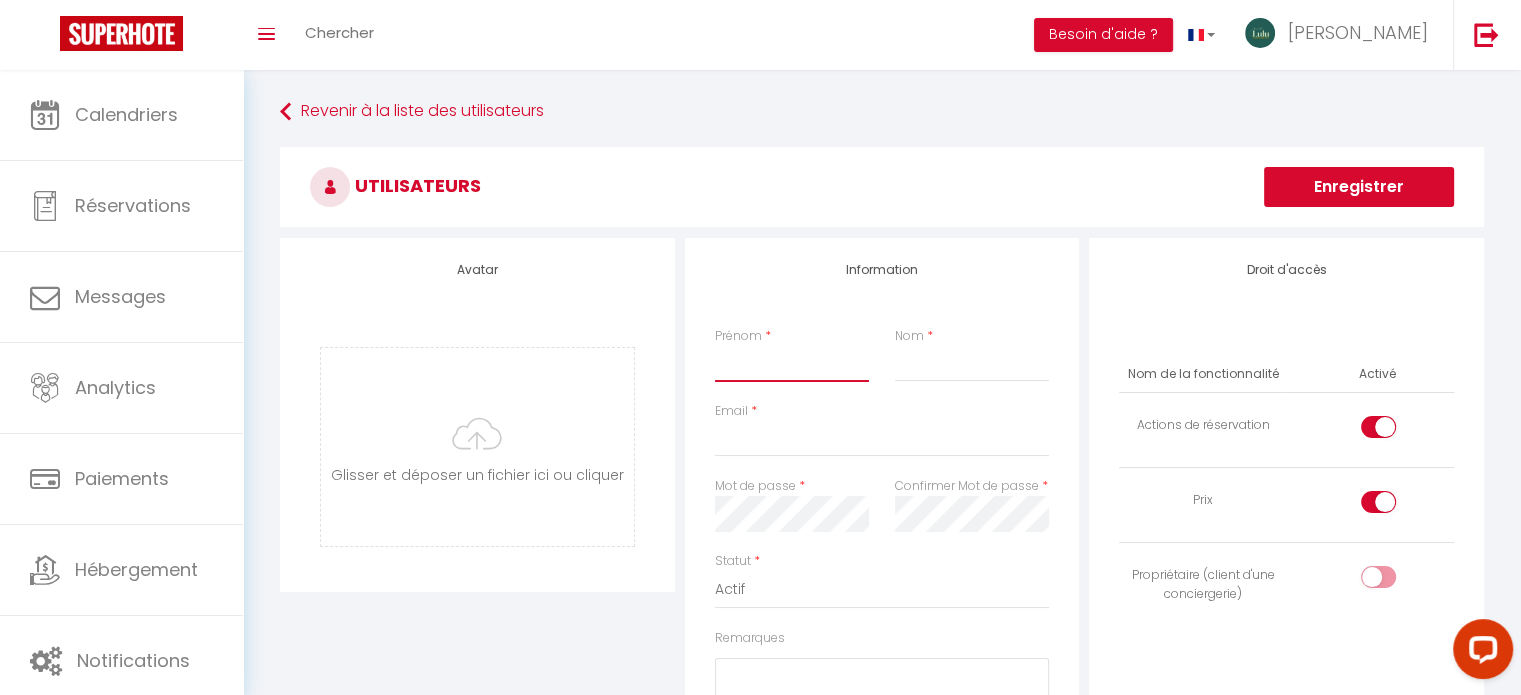 click on "Prénom" at bounding box center (792, 364) 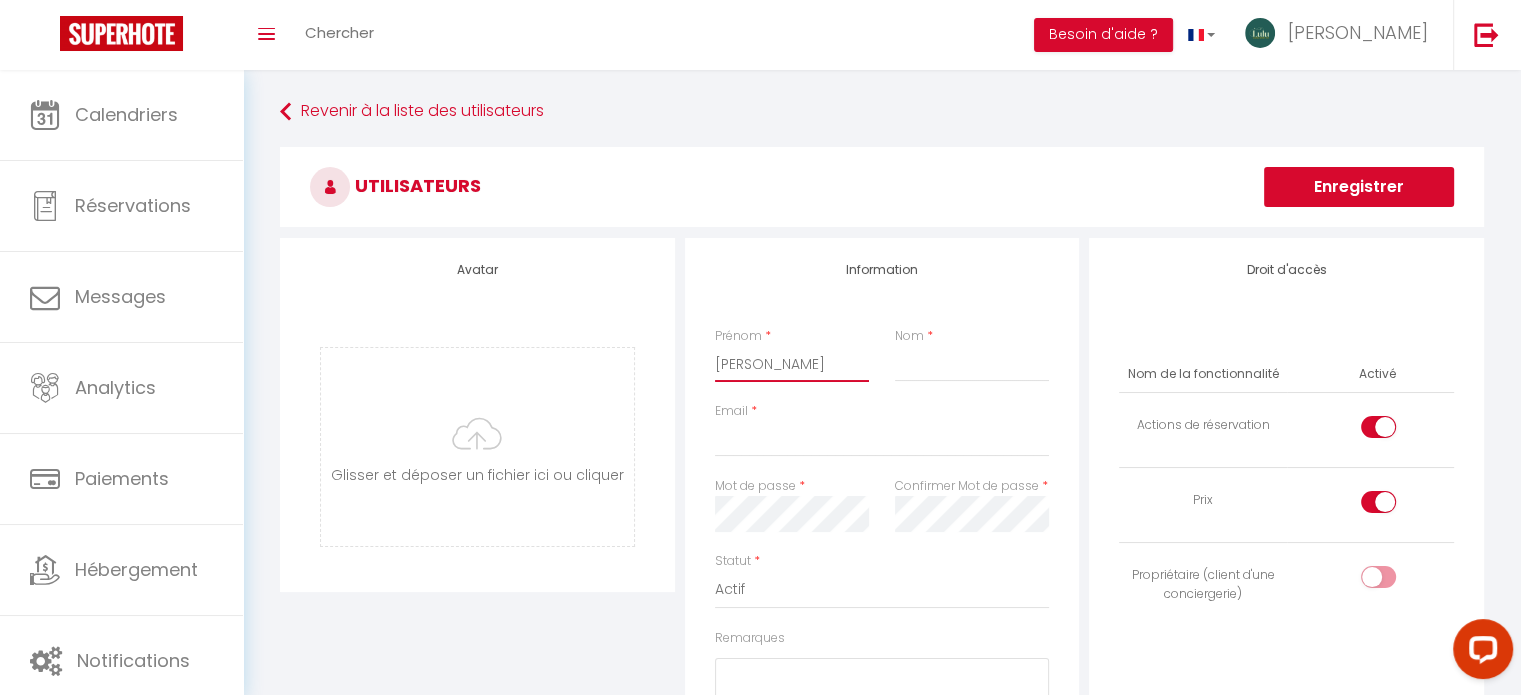 type on "[PERSON_NAME]" 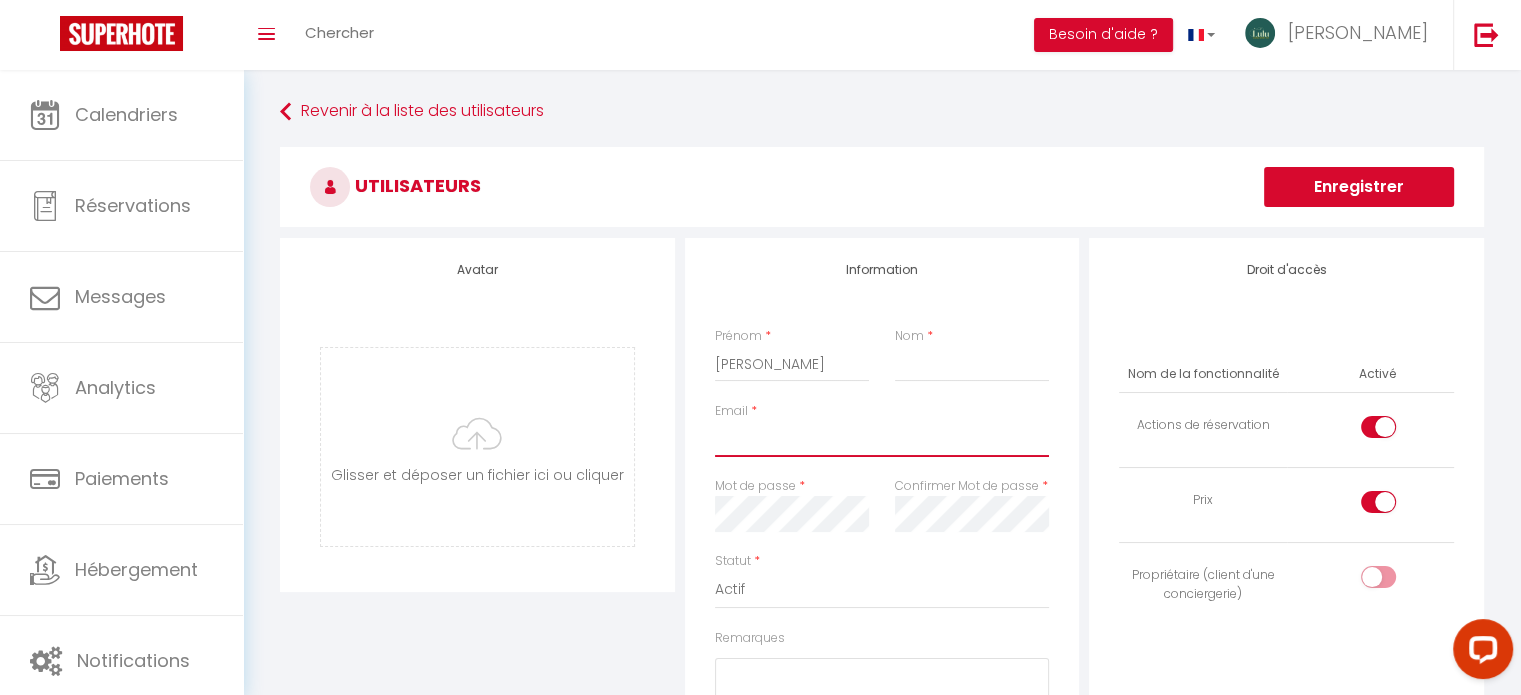 paste on "[PERSON_NAME][EMAIL_ADDRESS][DOMAIN_NAME]" 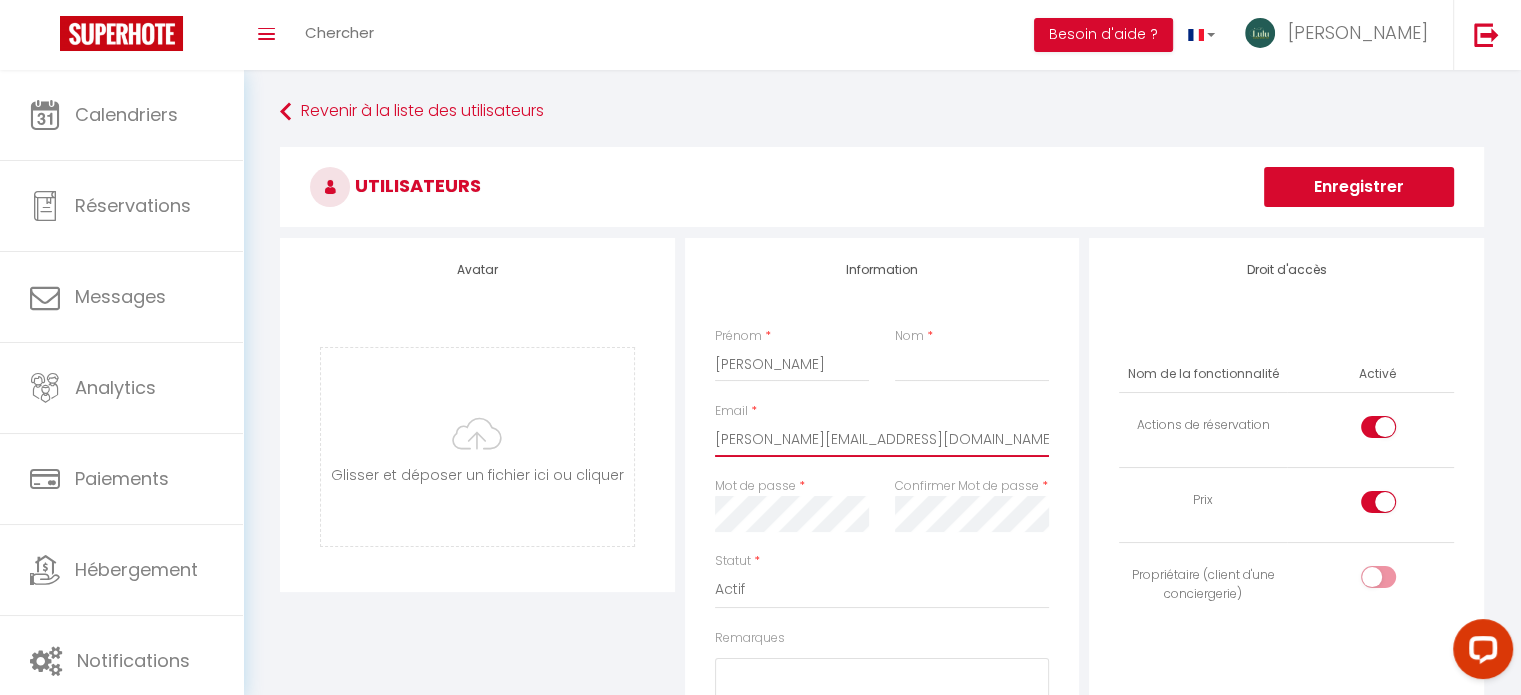 type on "[PERSON_NAME][EMAIL_ADDRESS][DOMAIN_NAME]" 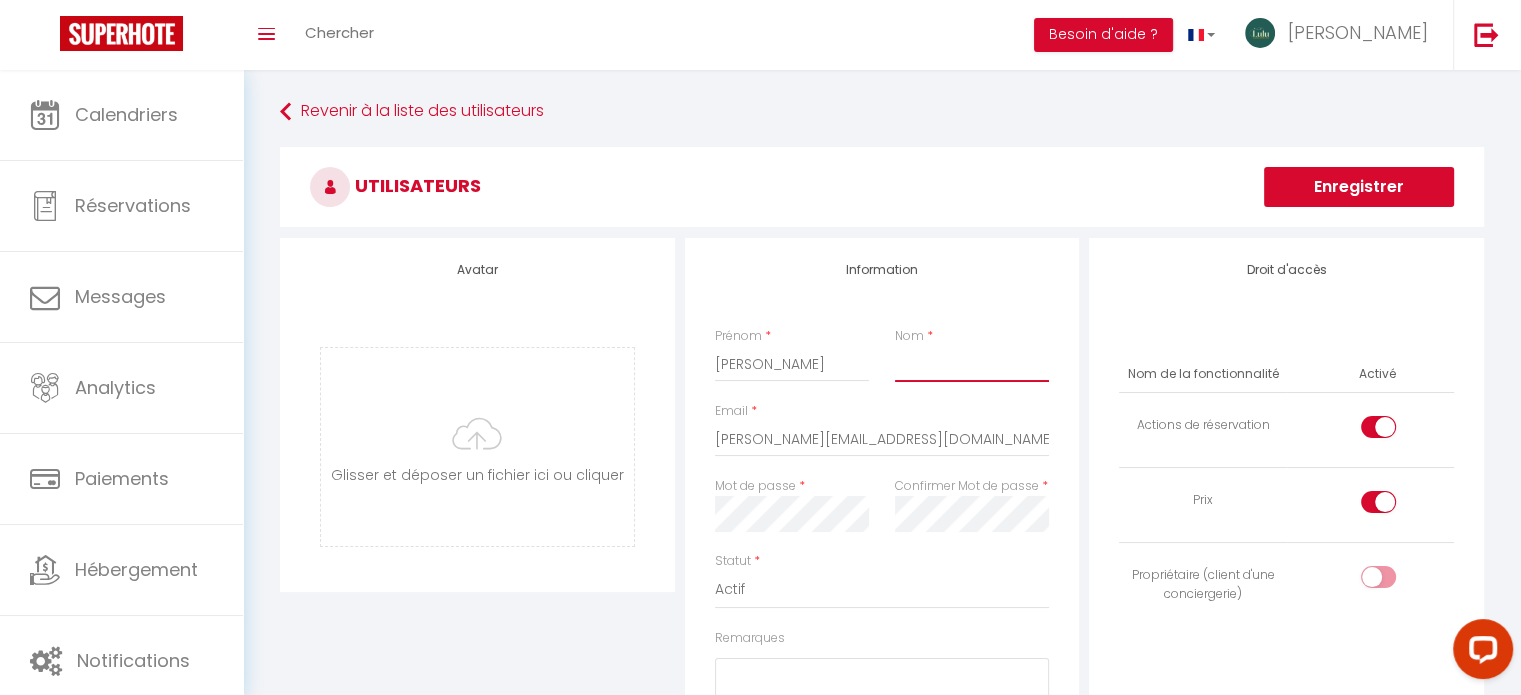 click on "Nom" at bounding box center (972, 364) 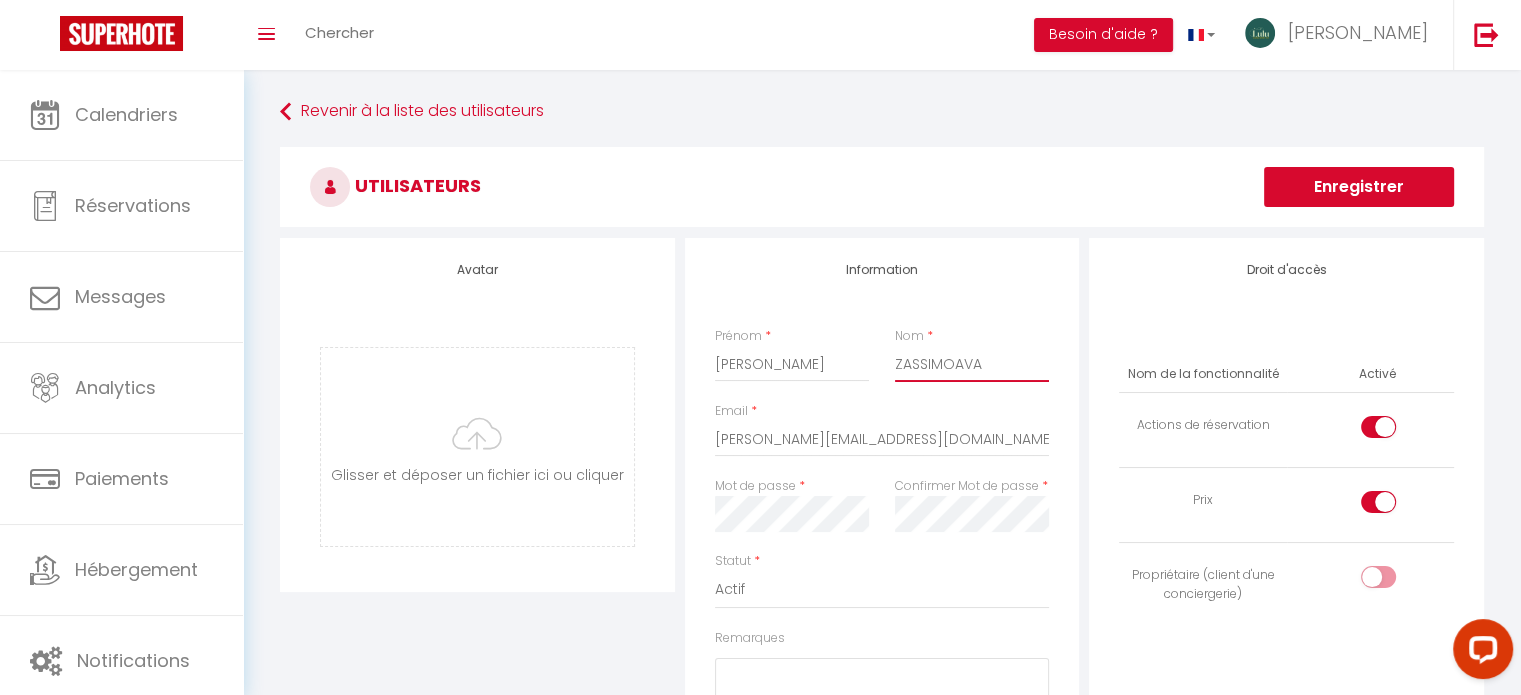 type on "ZASSIMOAVA" 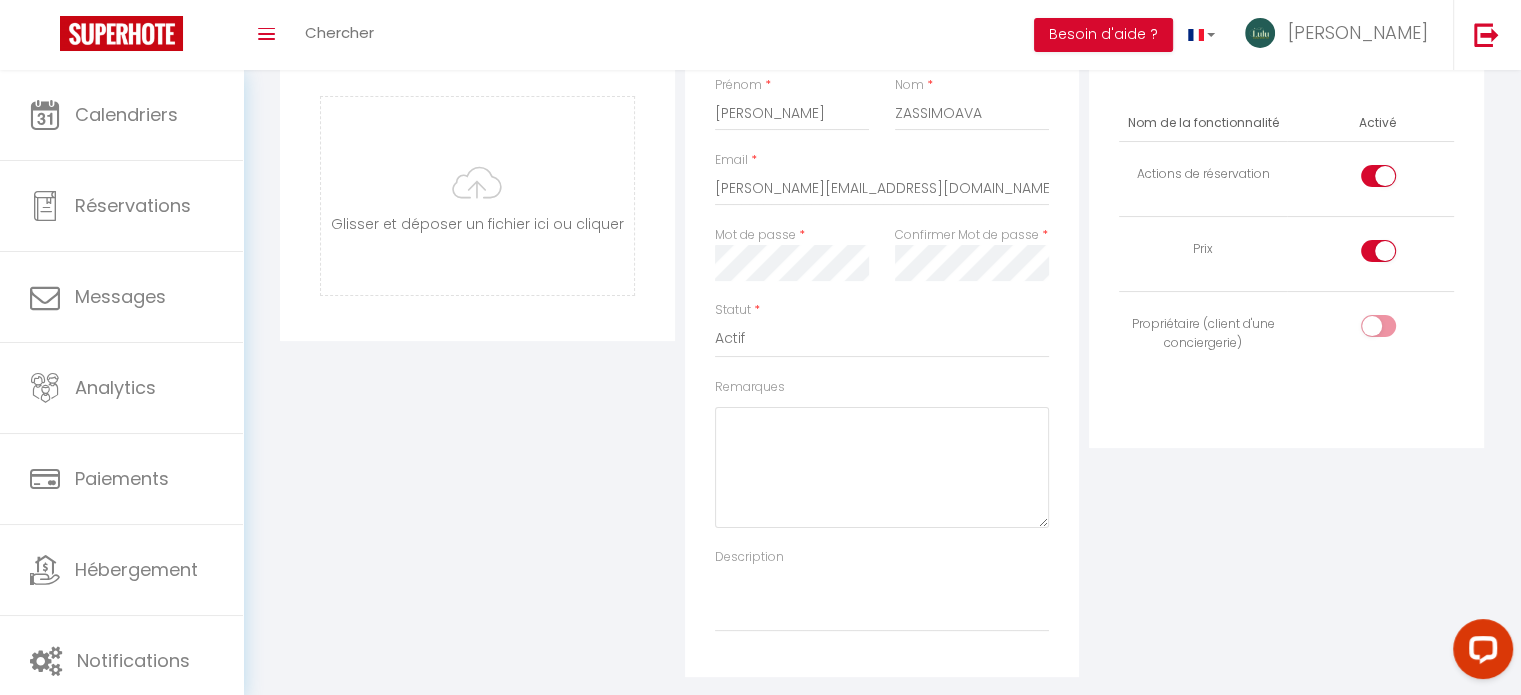 scroll, scrollTop: 252, scrollLeft: 0, axis: vertical 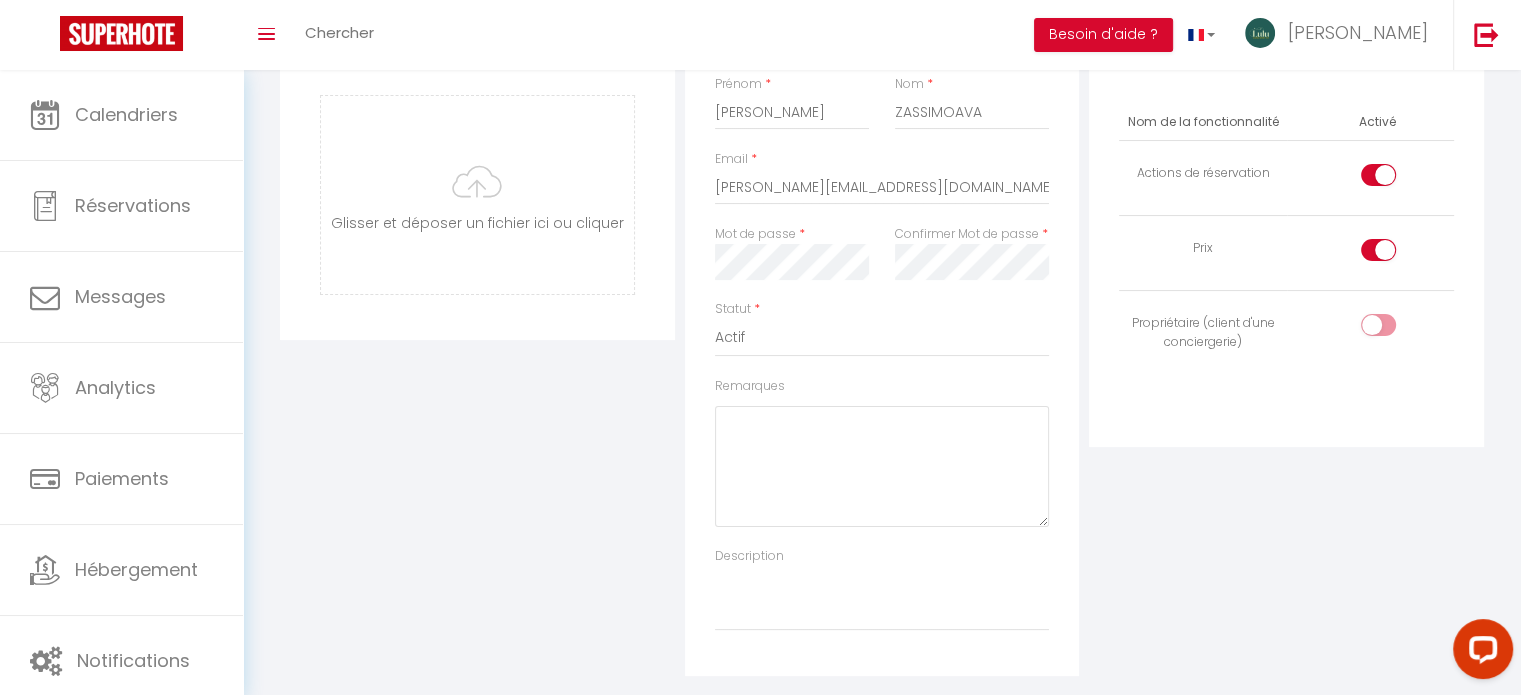 click at bounding box center [1395, 329] 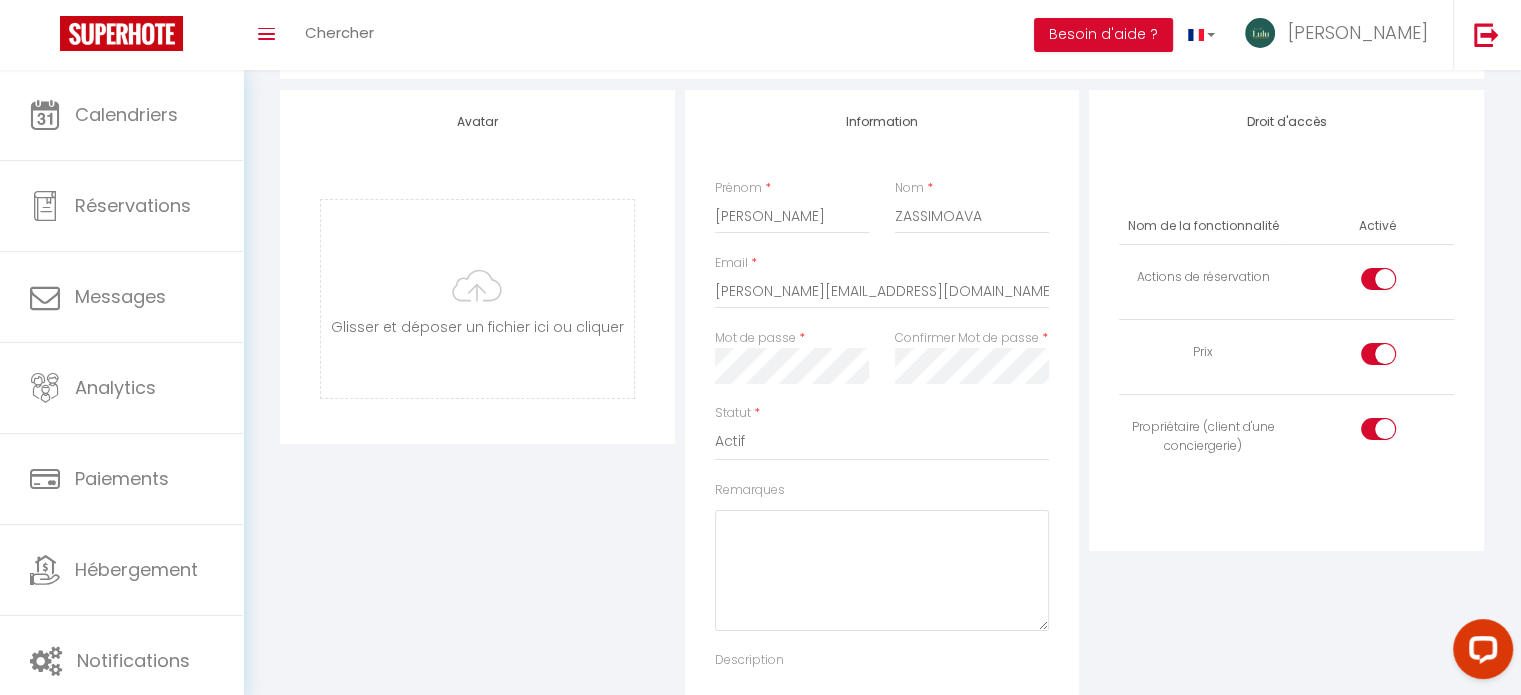 scroll, scrollTop: 144, scrollLeft: 0, axis: vertical 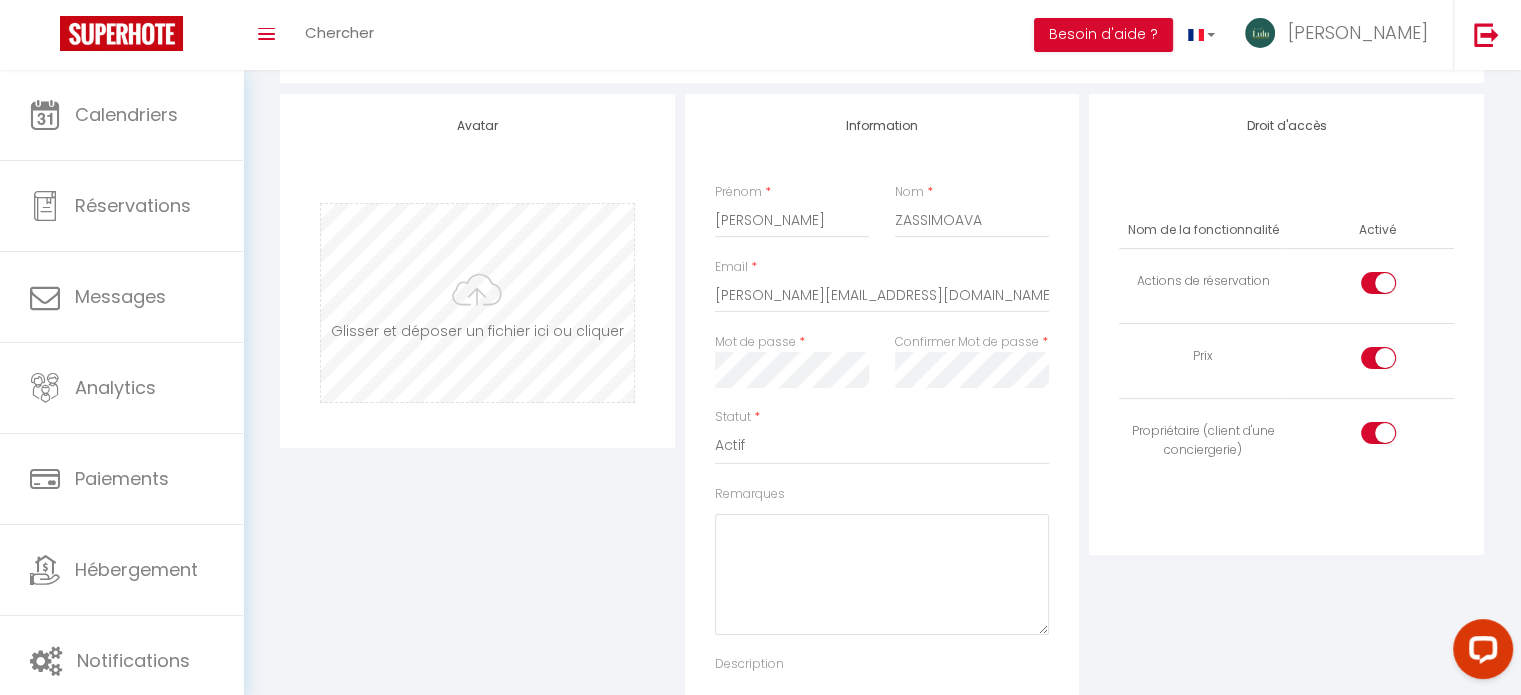 click at bounding box center (477, 303) 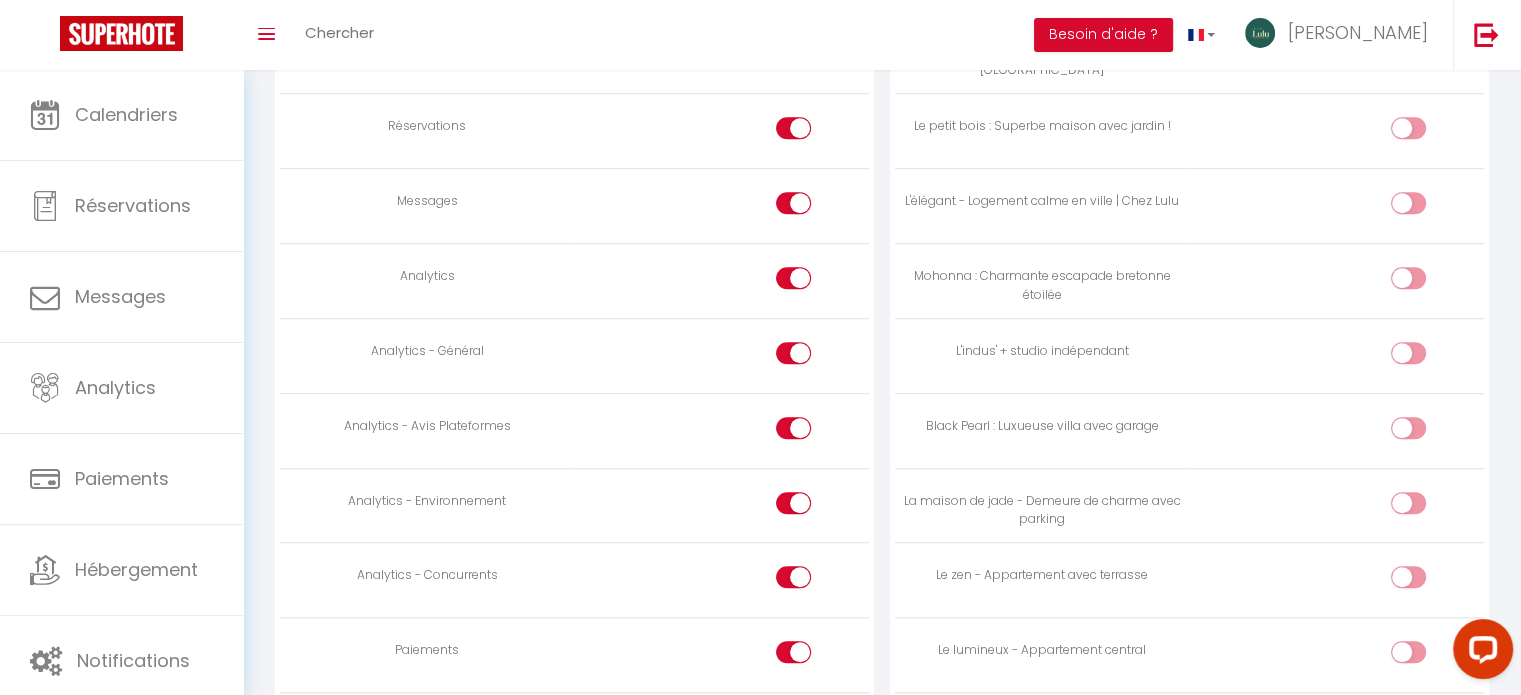 scroll, scrollTop: 1448, scrollLeft: 0, axis: vertical 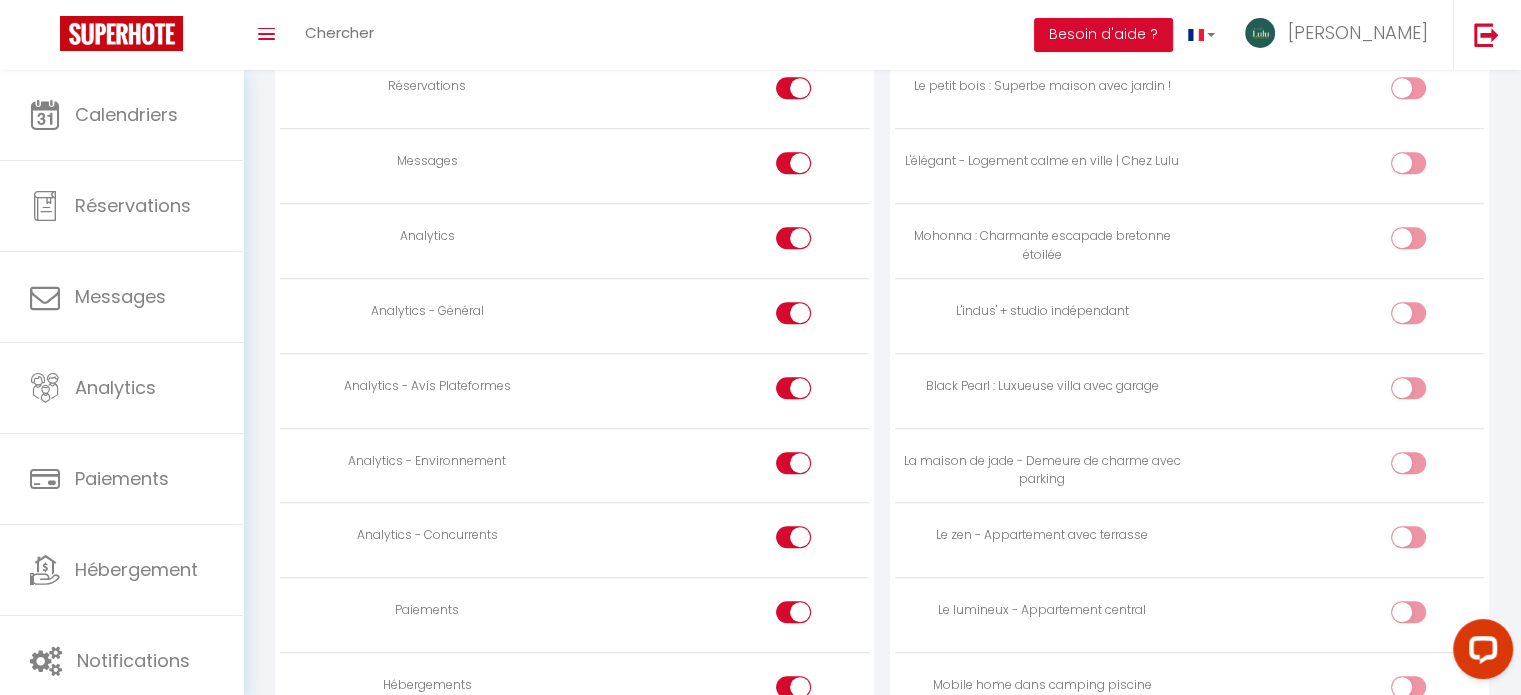 click at bounding box center [793, 388] 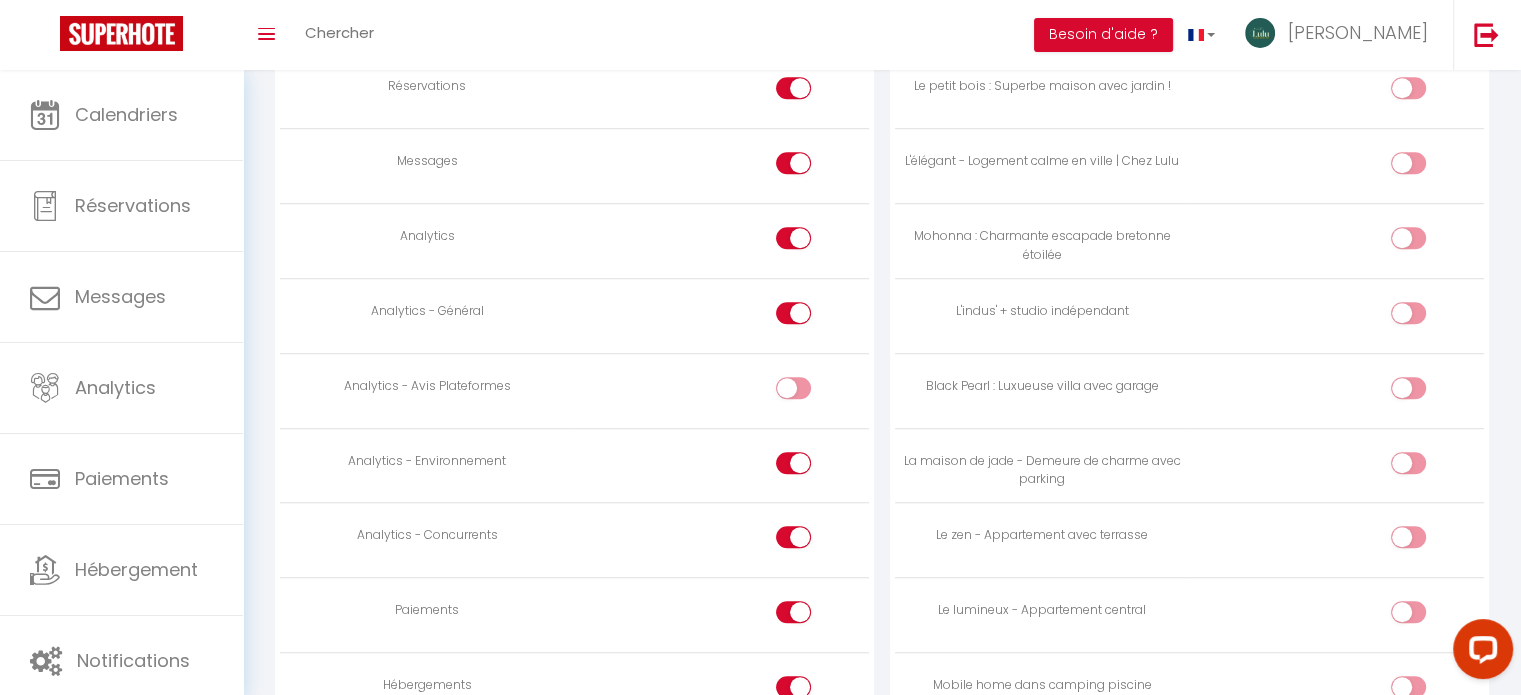 click at bounding box center [793, 463] 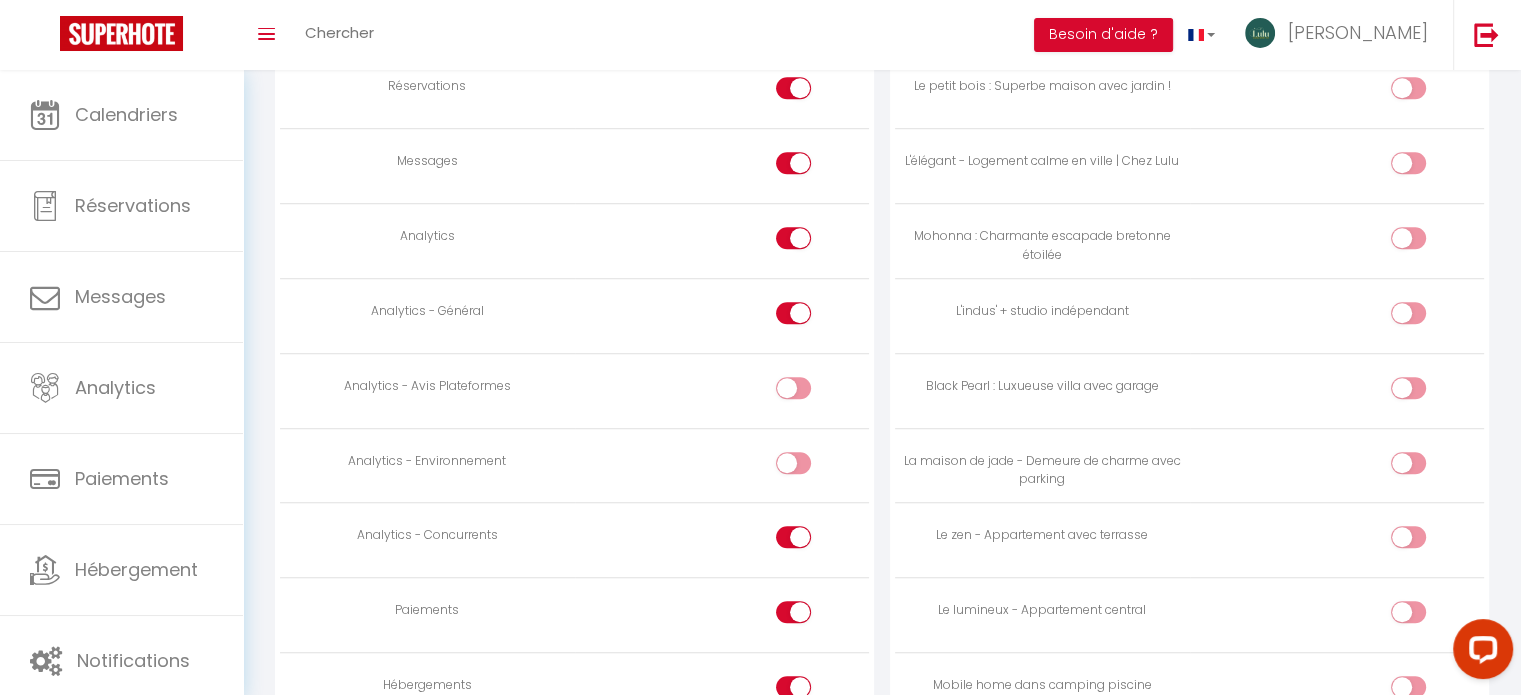 click at bounding box center [793, 537] 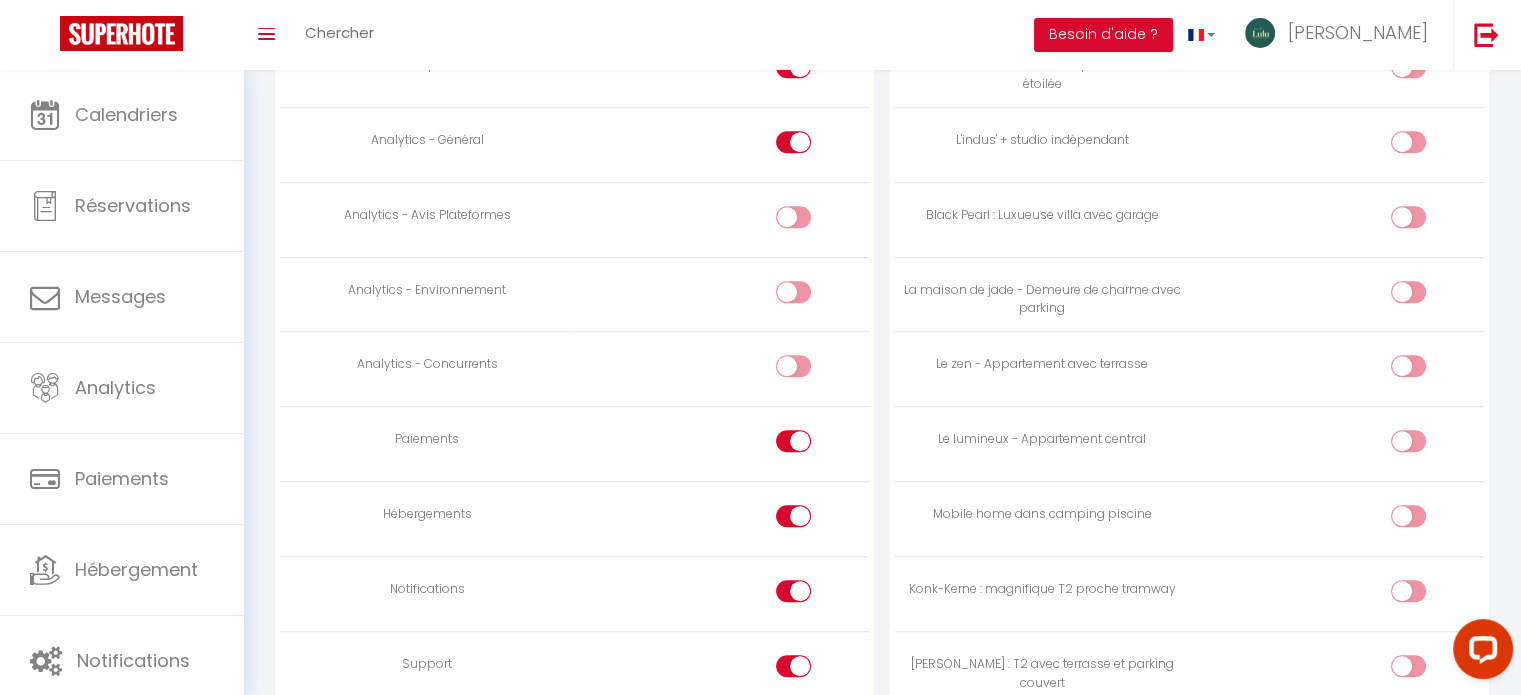 scroll, scrollTop: 1625, scrollLeft: 0, axis: vertical 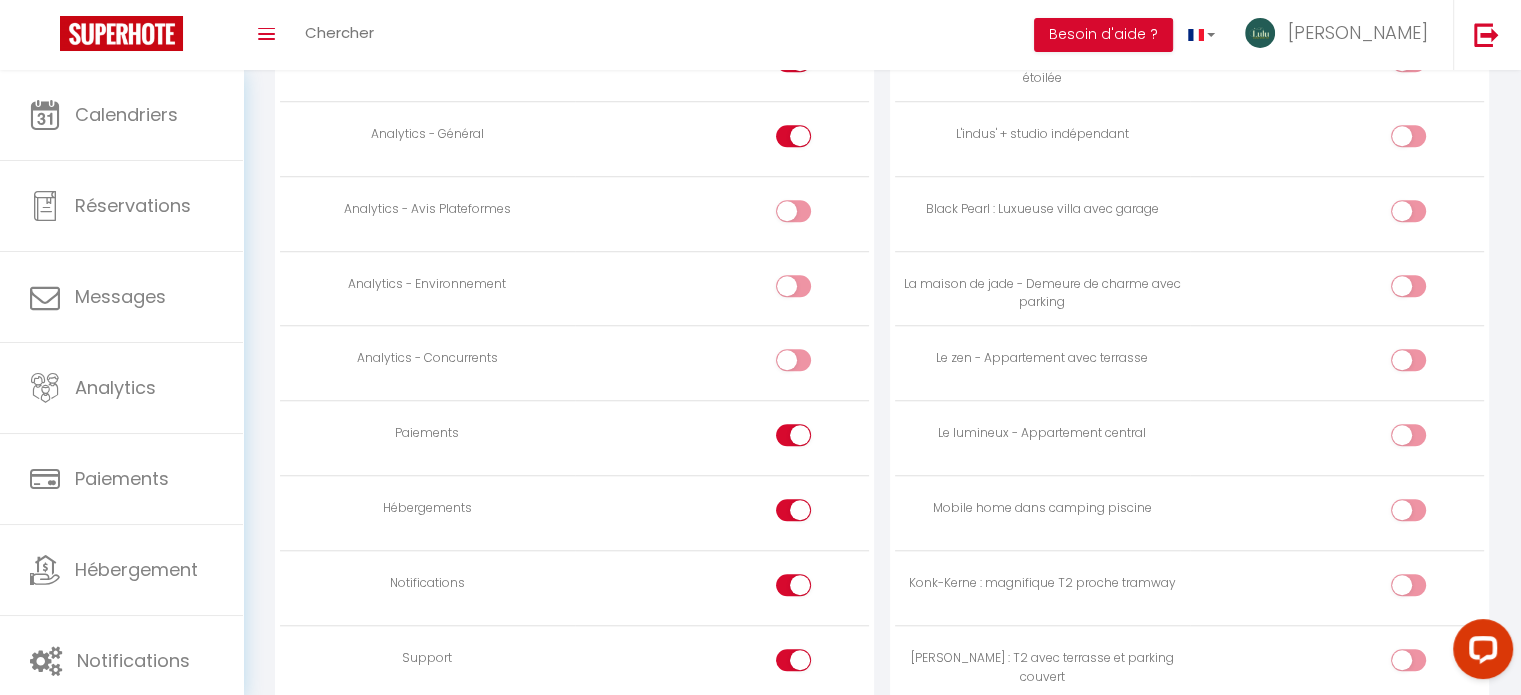 click at bounding box center [793, 585] 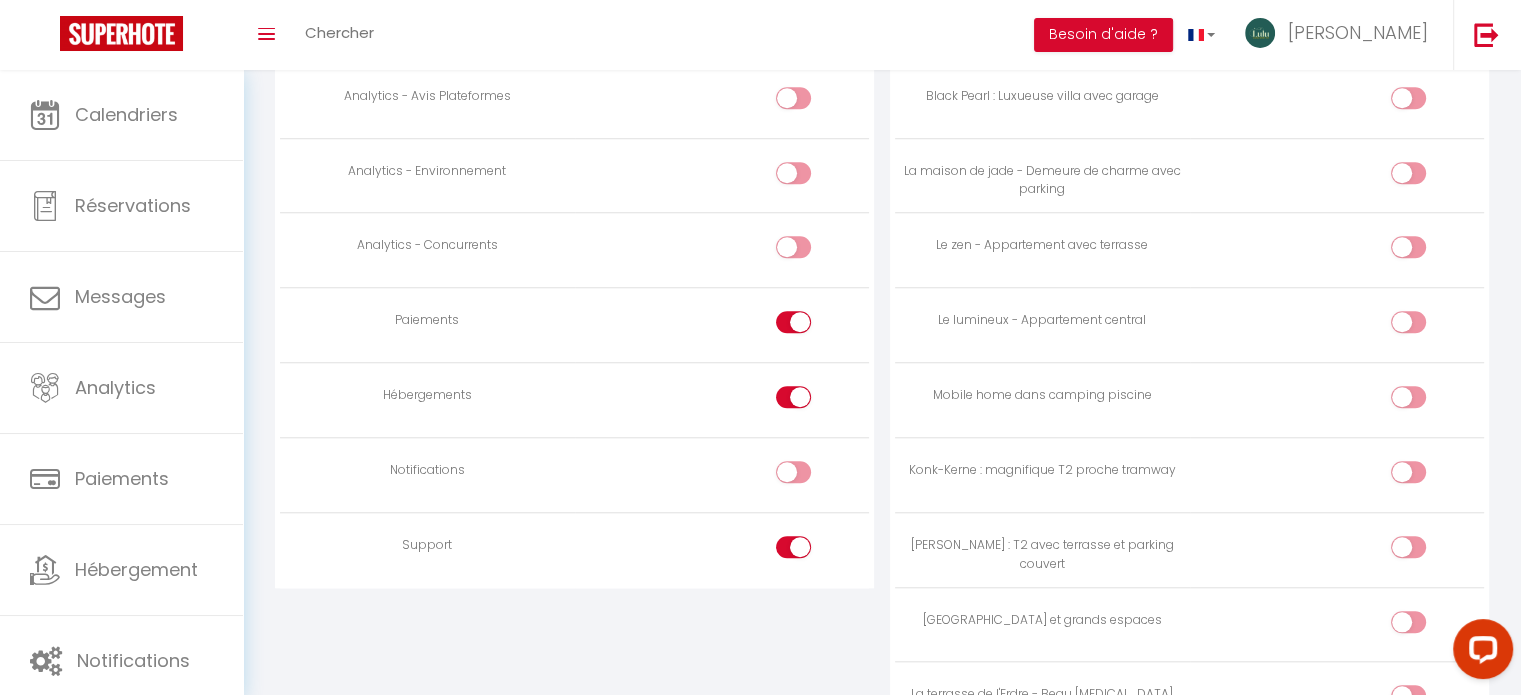 scroll, scrollTop: 1740, scrollLeft: 0, axis: vertical 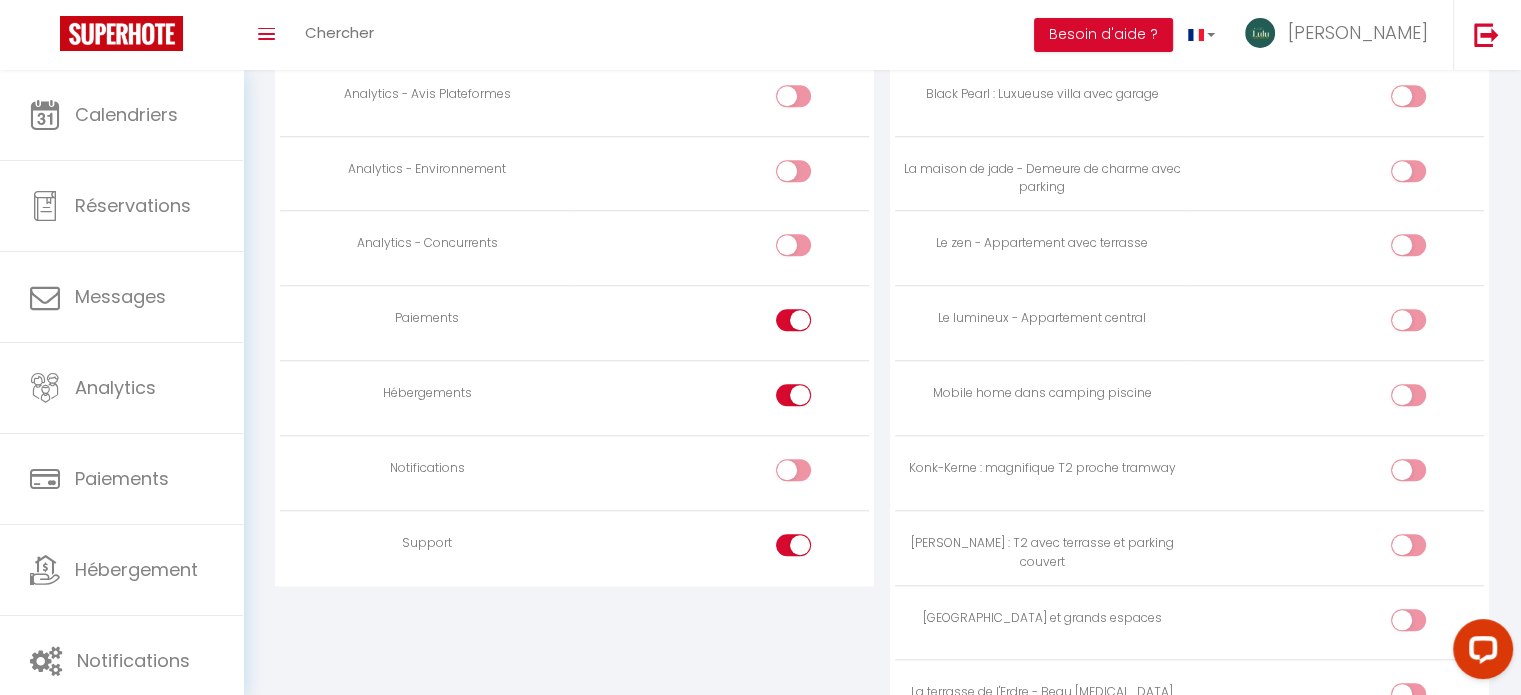 click at bounding box center [810, 324] 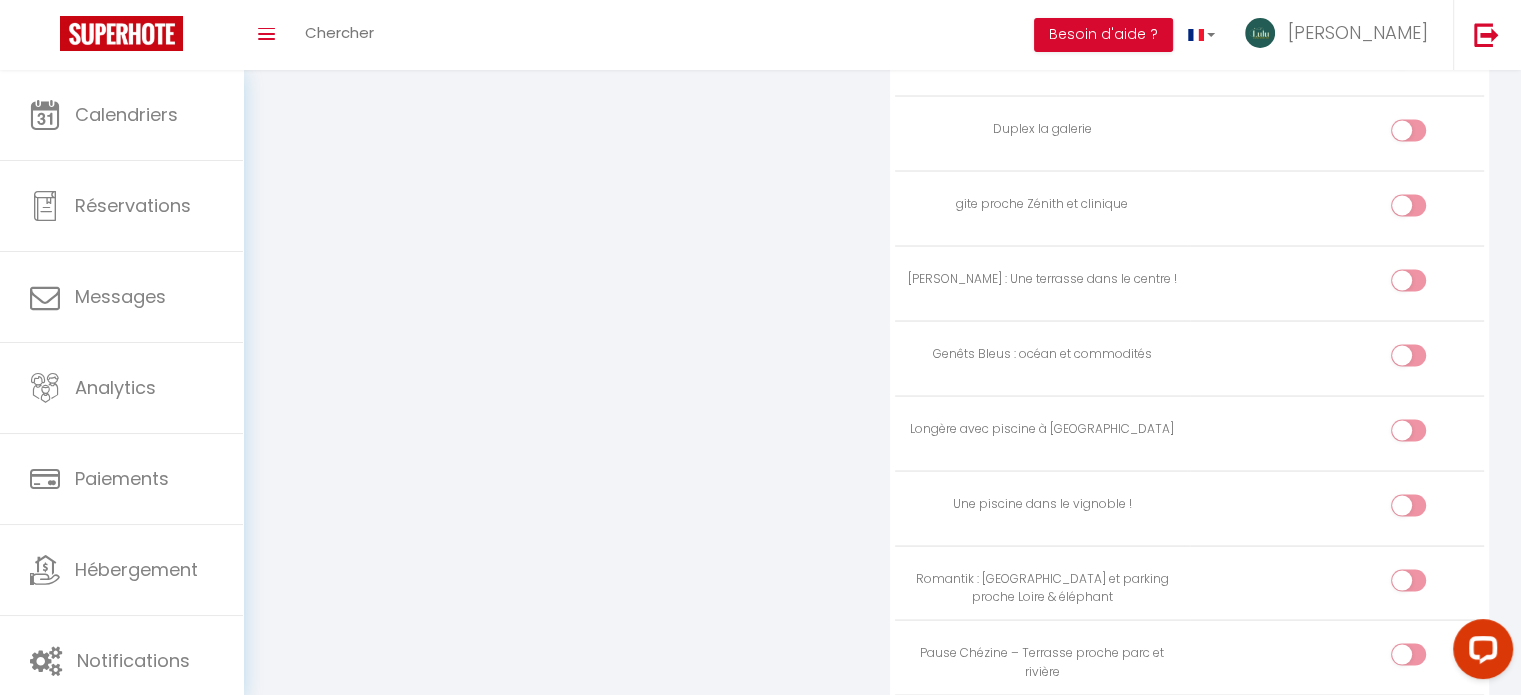 scroll, scrollTop: 3844, scrollLeft: 0, axis: vertical 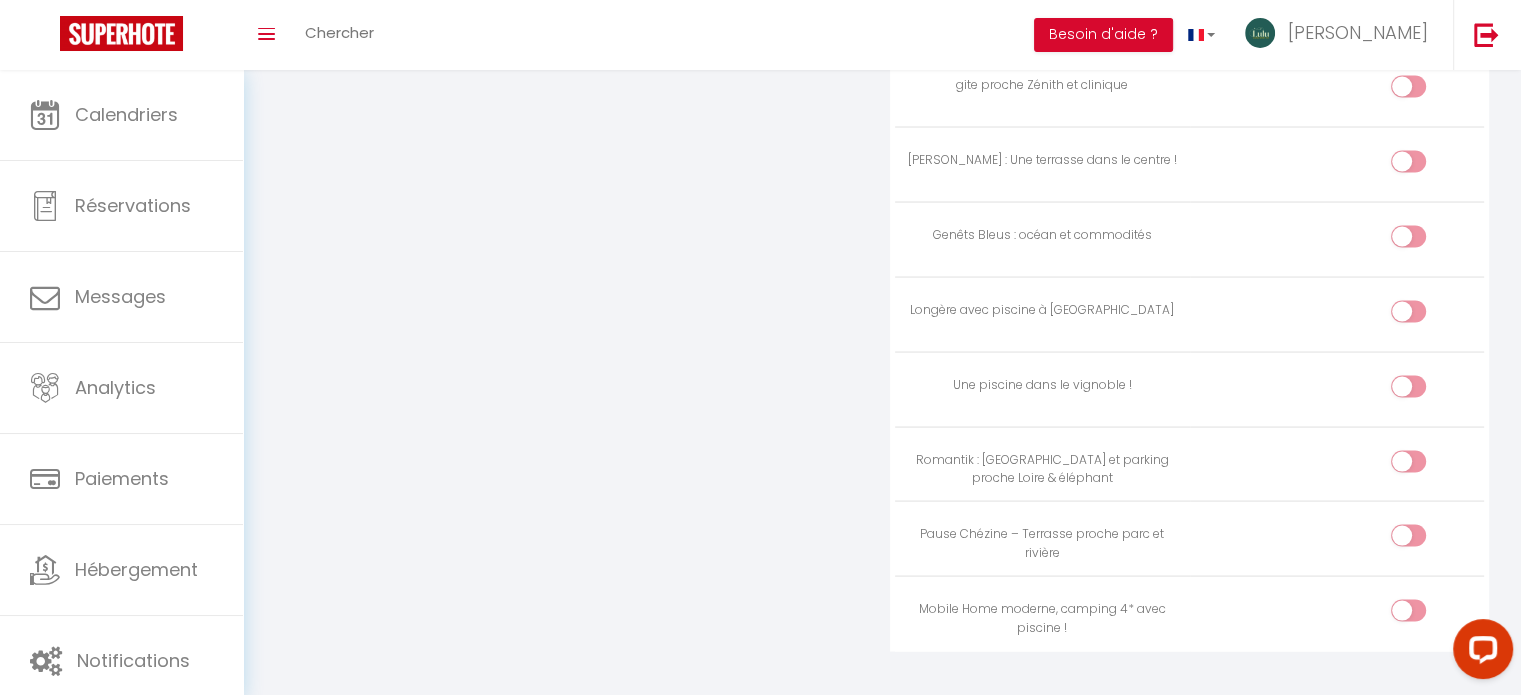 click at bounding box center [1425, 391] 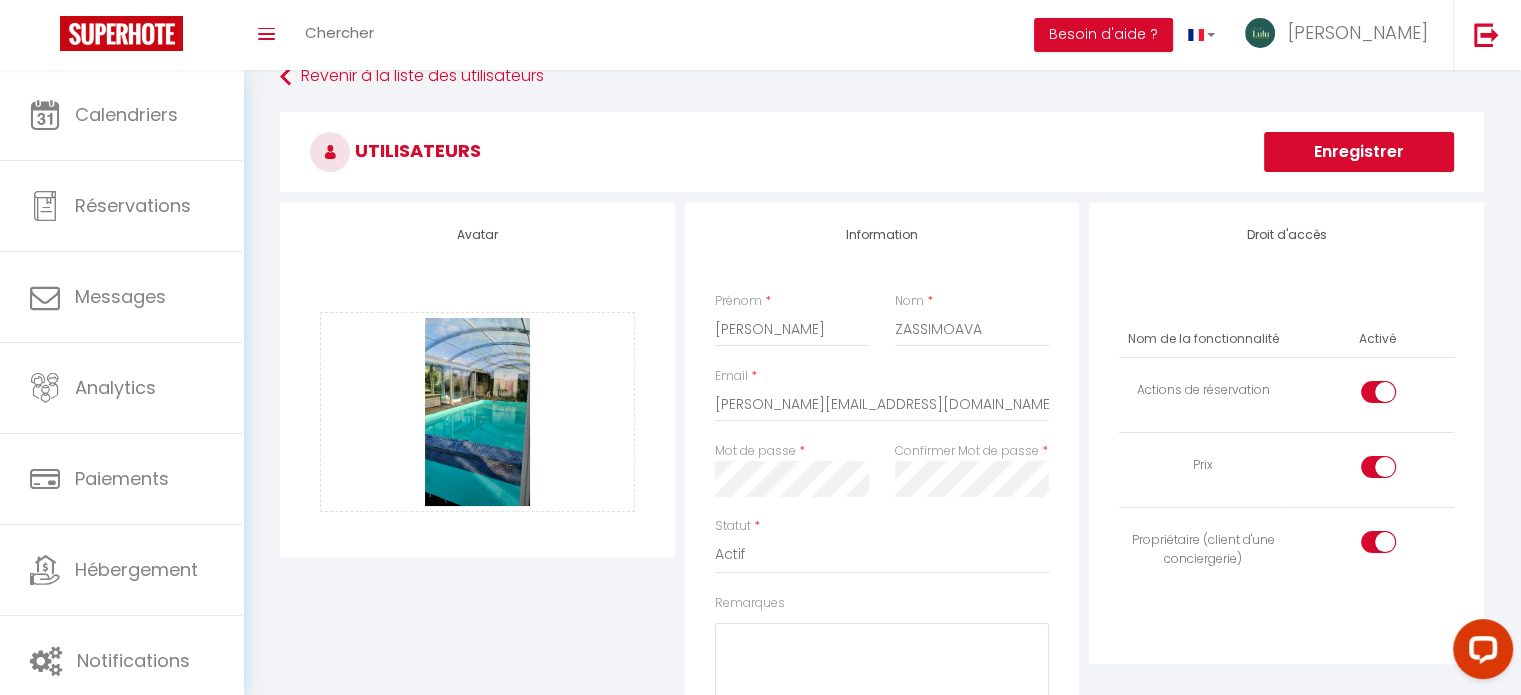 scroll, scrollTop: 0, scrollLeft: 0, axis: both 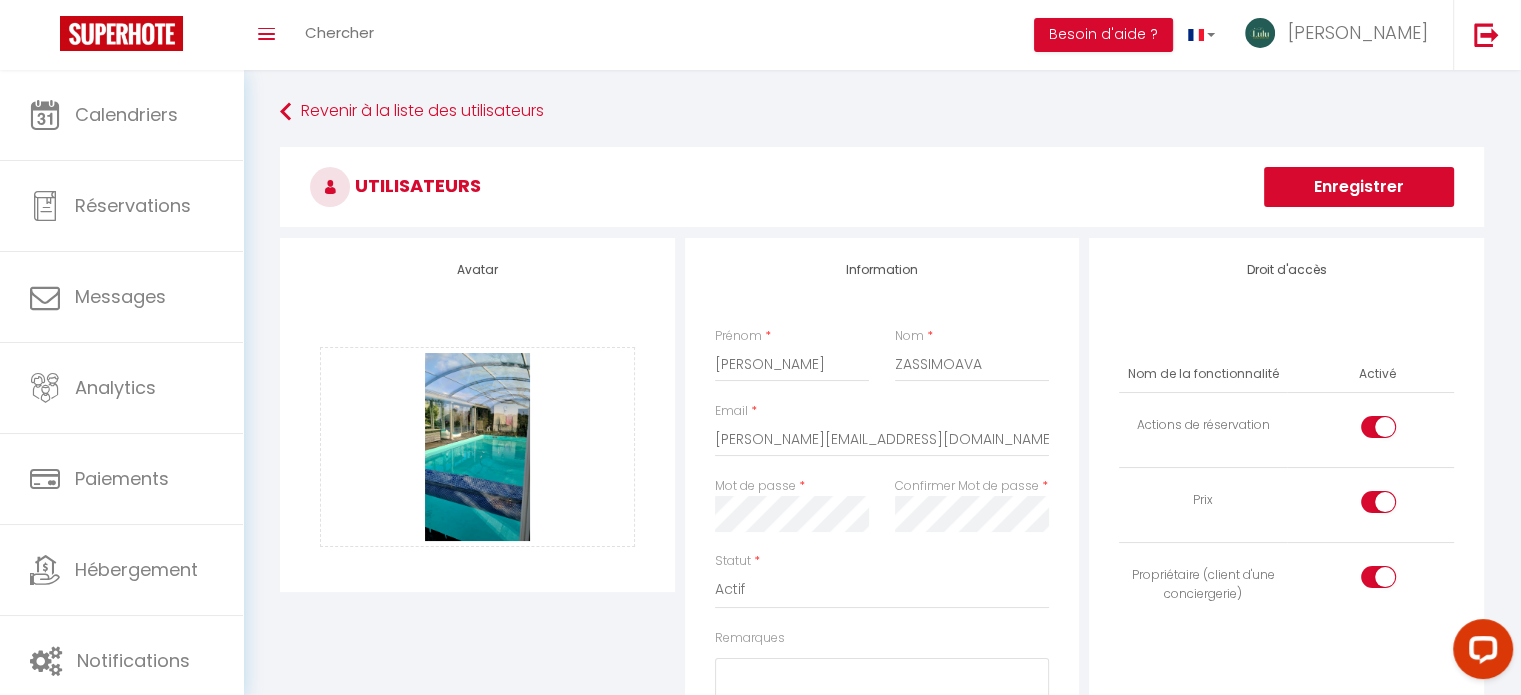 click on "Enregistrer" at bounding box center [1359, 187] 